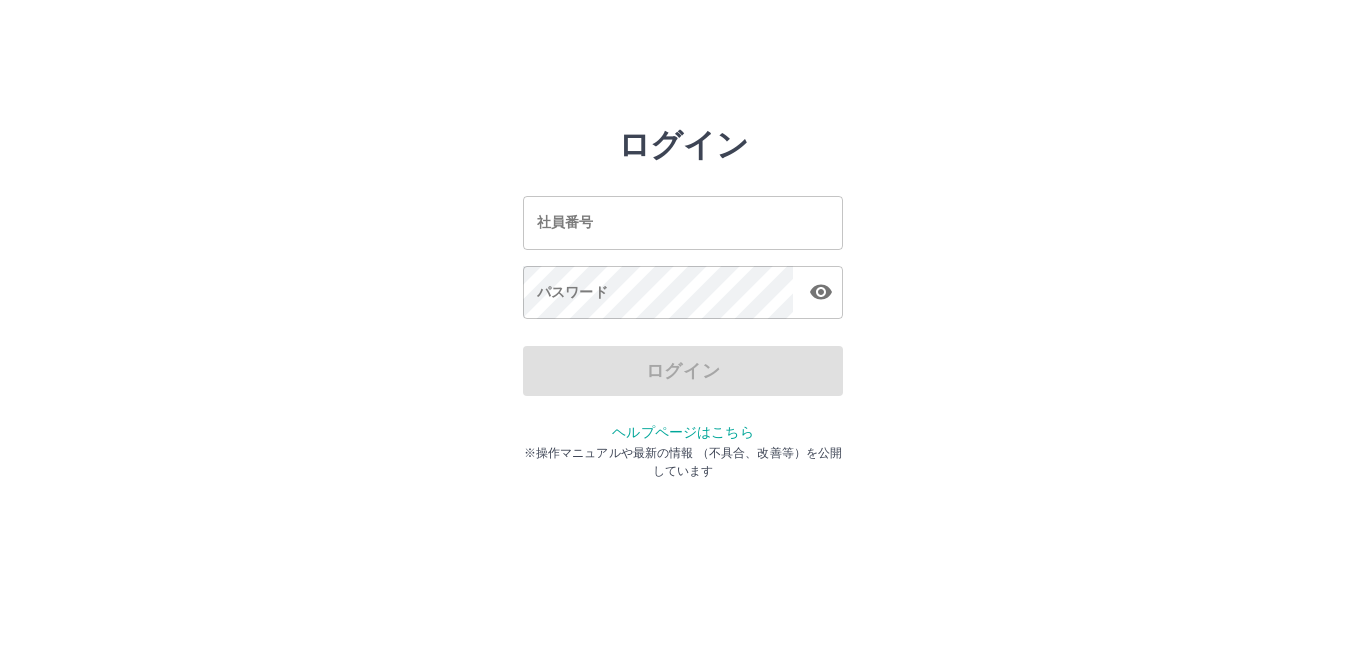 scroll, scrollTop: 0, scrollLeft: 0, axis: both 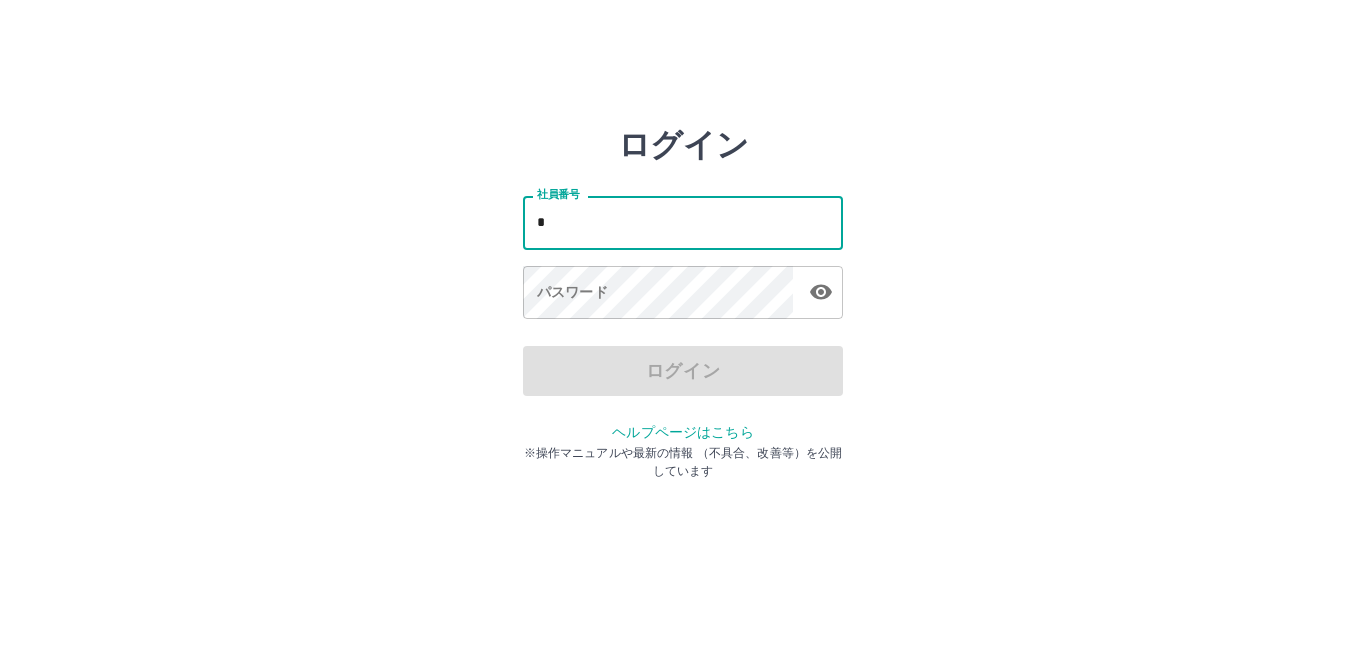 type on "*******" 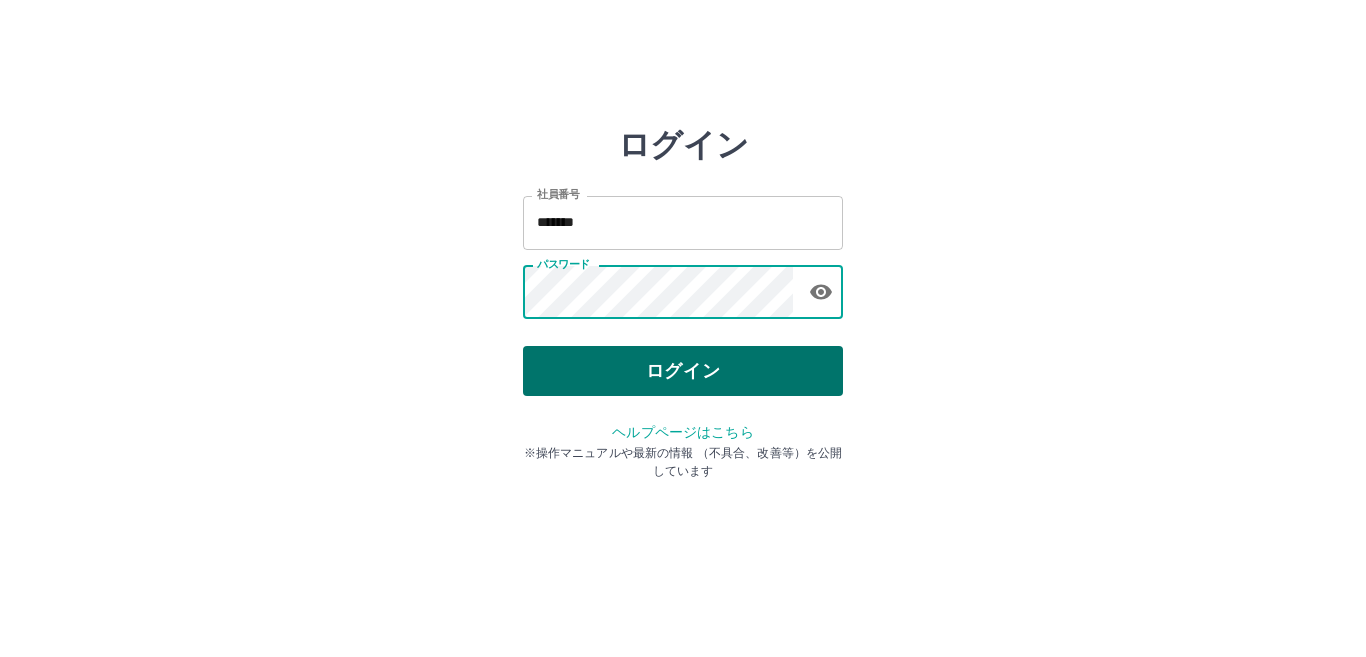 click on "ログイン" at bounding box center [683, 371] 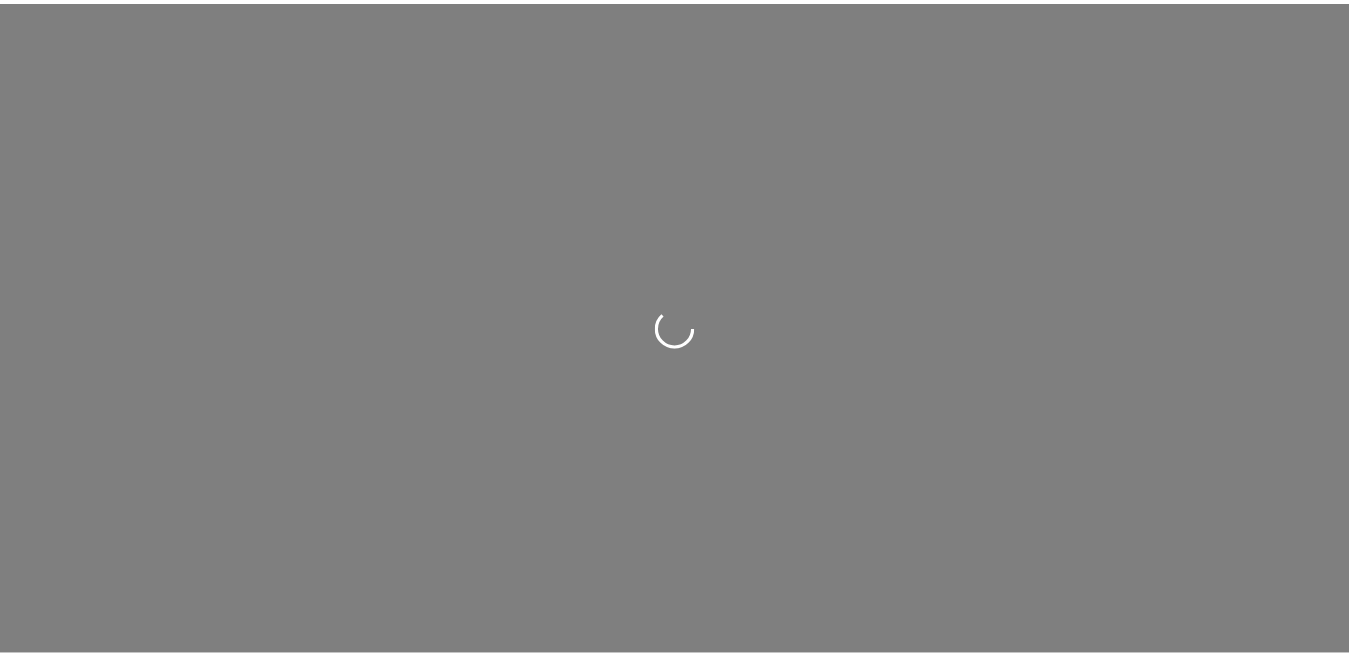 scroll, scrollTop: 0, scrollLeft: 0, axis: both 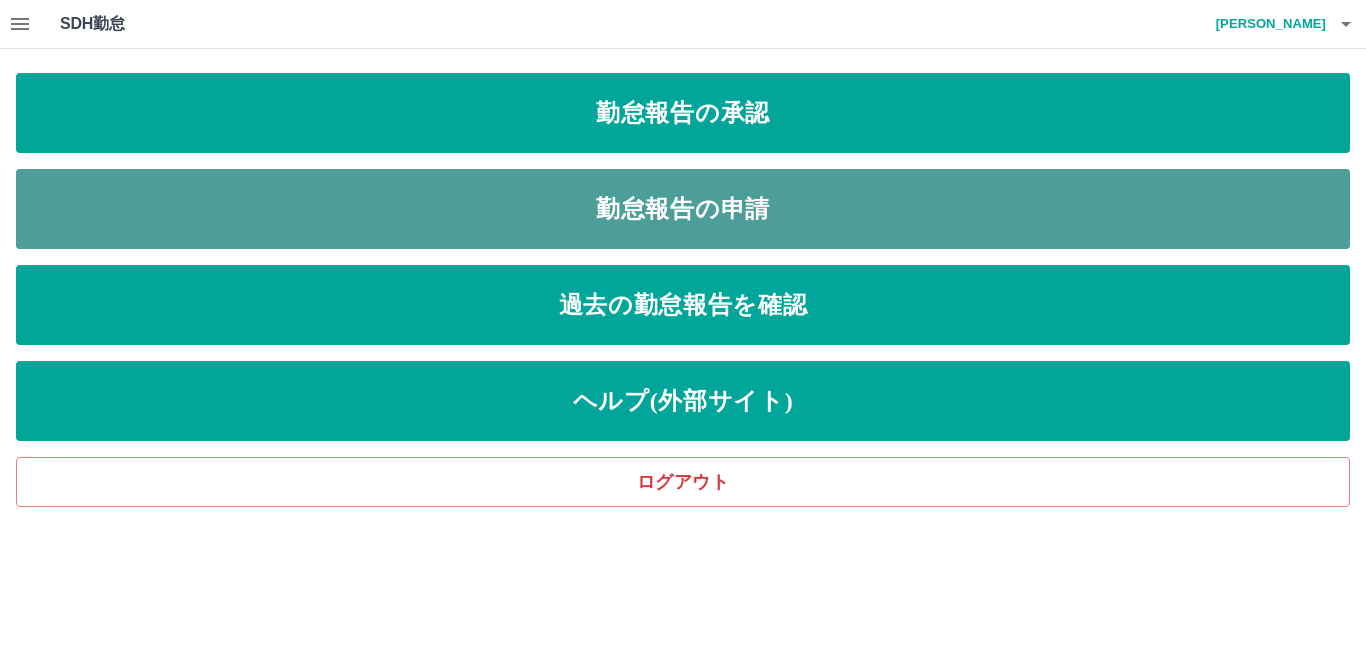 click on "勤怠報告の申請" at bounding box center (683, 209) 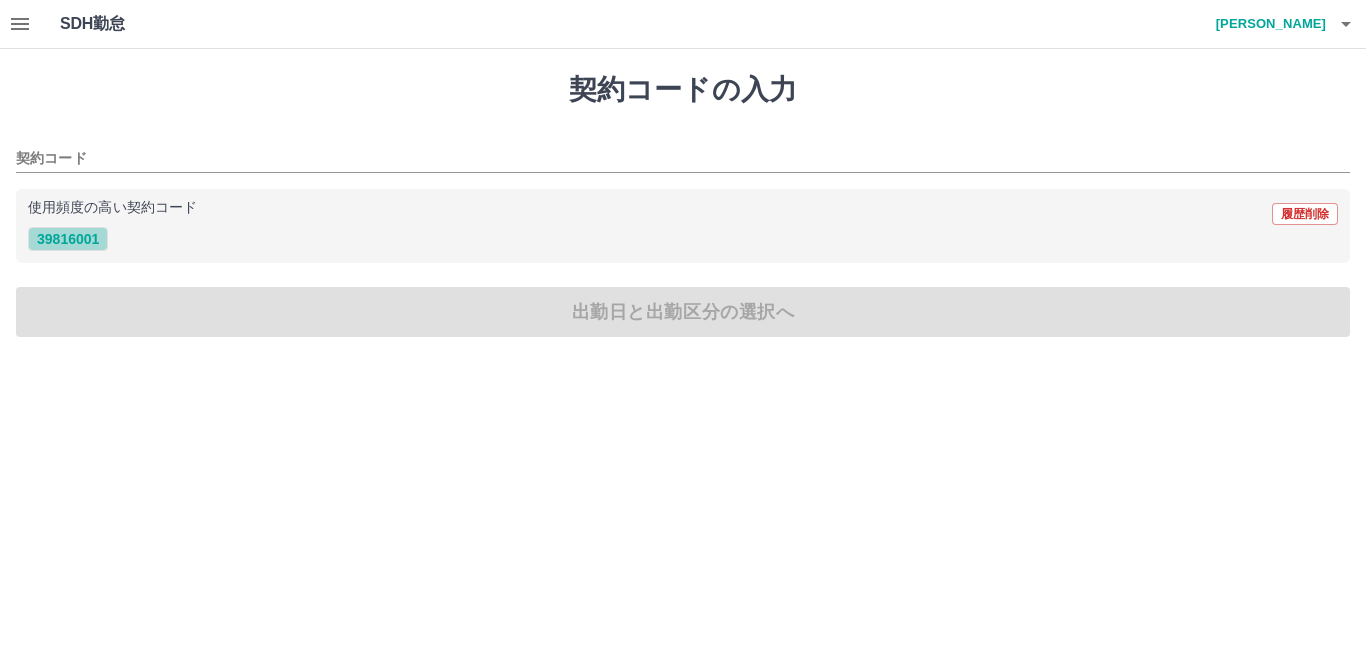 click on "39816001" at bounding box center [68, 239] 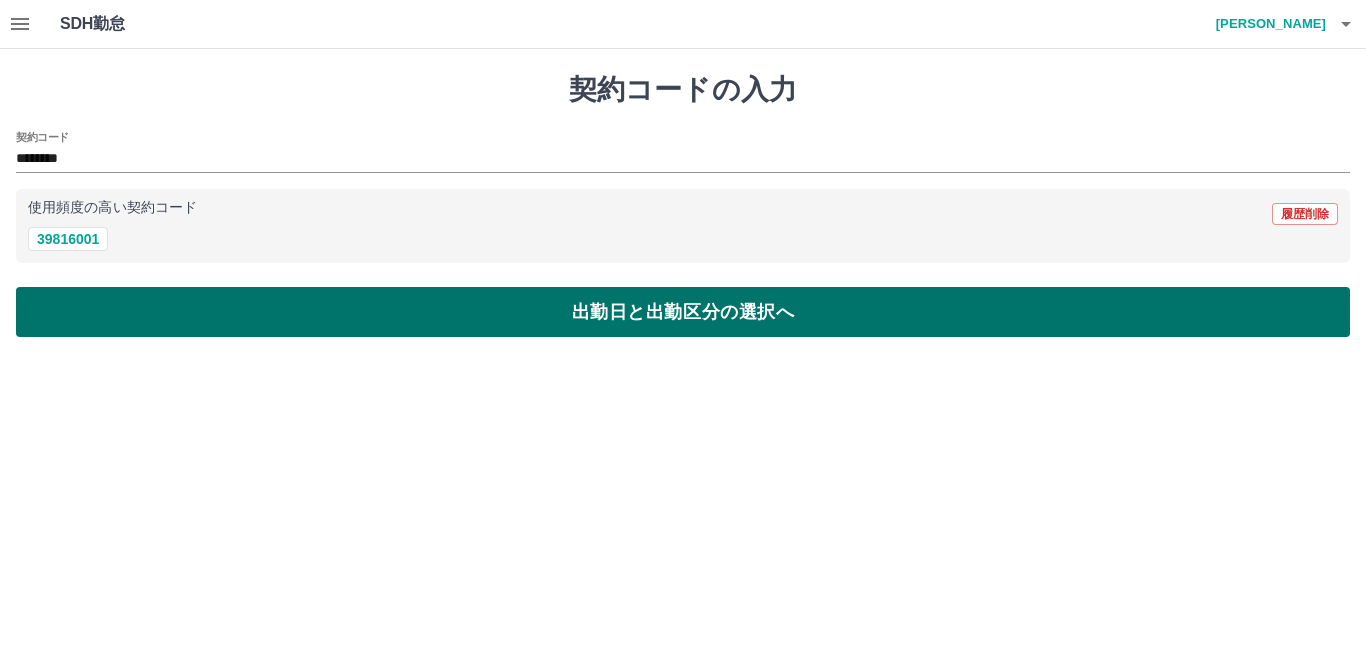 click on "出勤日と出勤区分の選択へ" at bounding box center [683, 312] 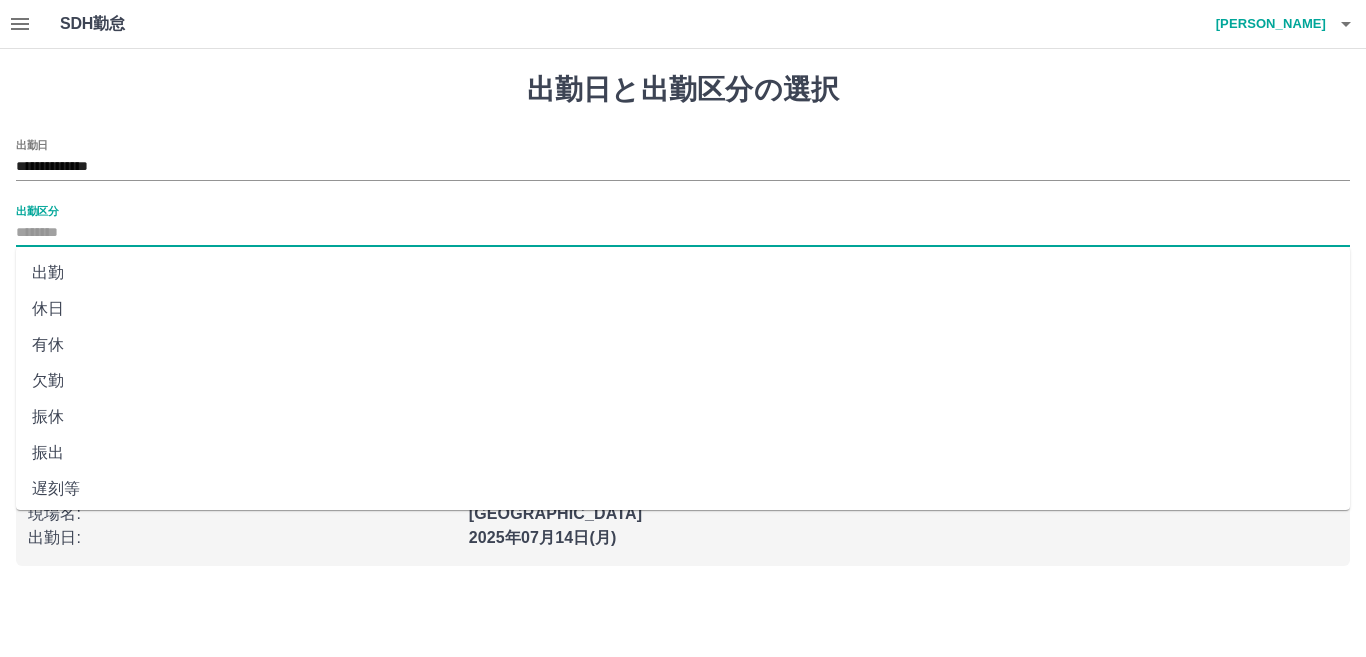 click on "出勤区分" at bounding box center [683, 233] 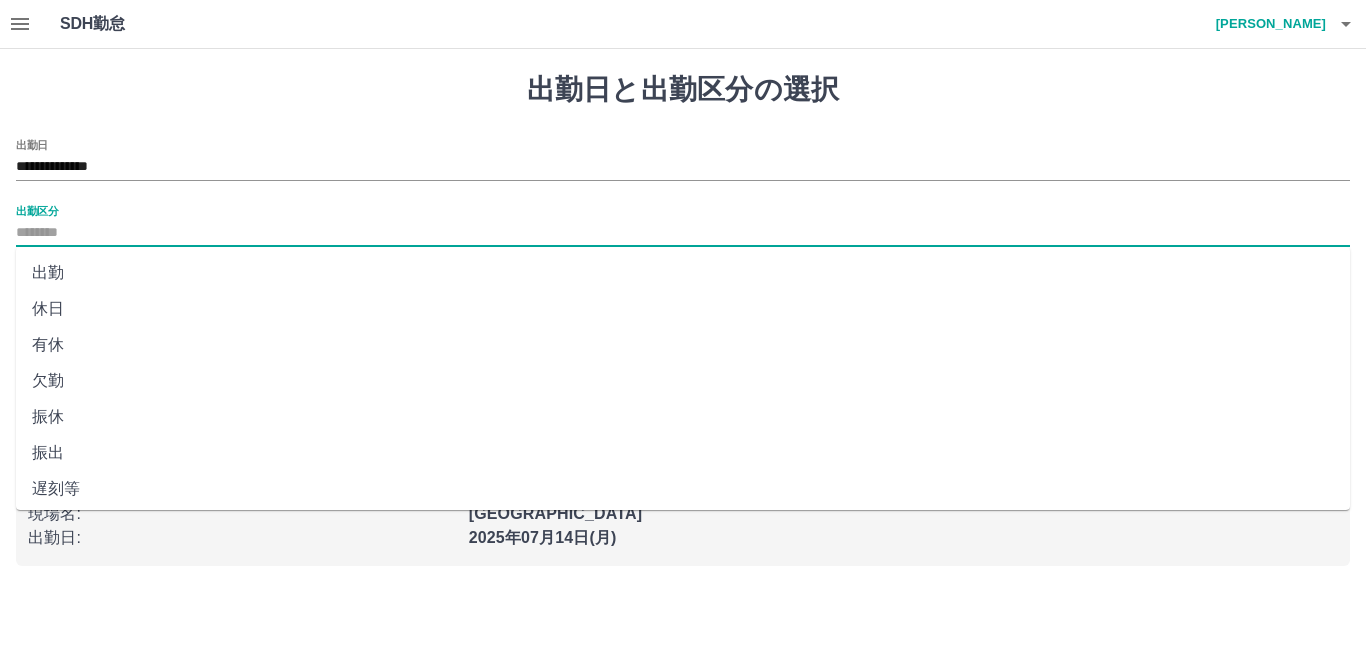 click on "出勤" at bounding box center (683, 273) 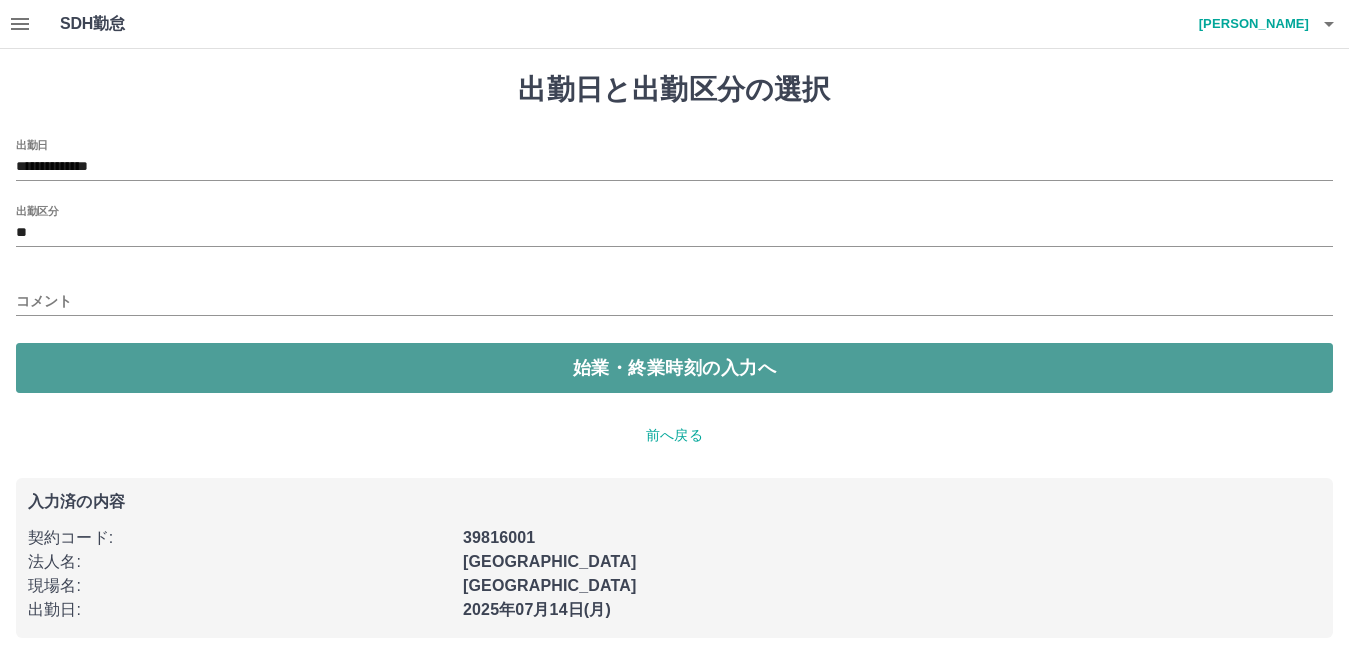 click on "始業・終業時刻の入力へ" at bounding box center (674, 368) 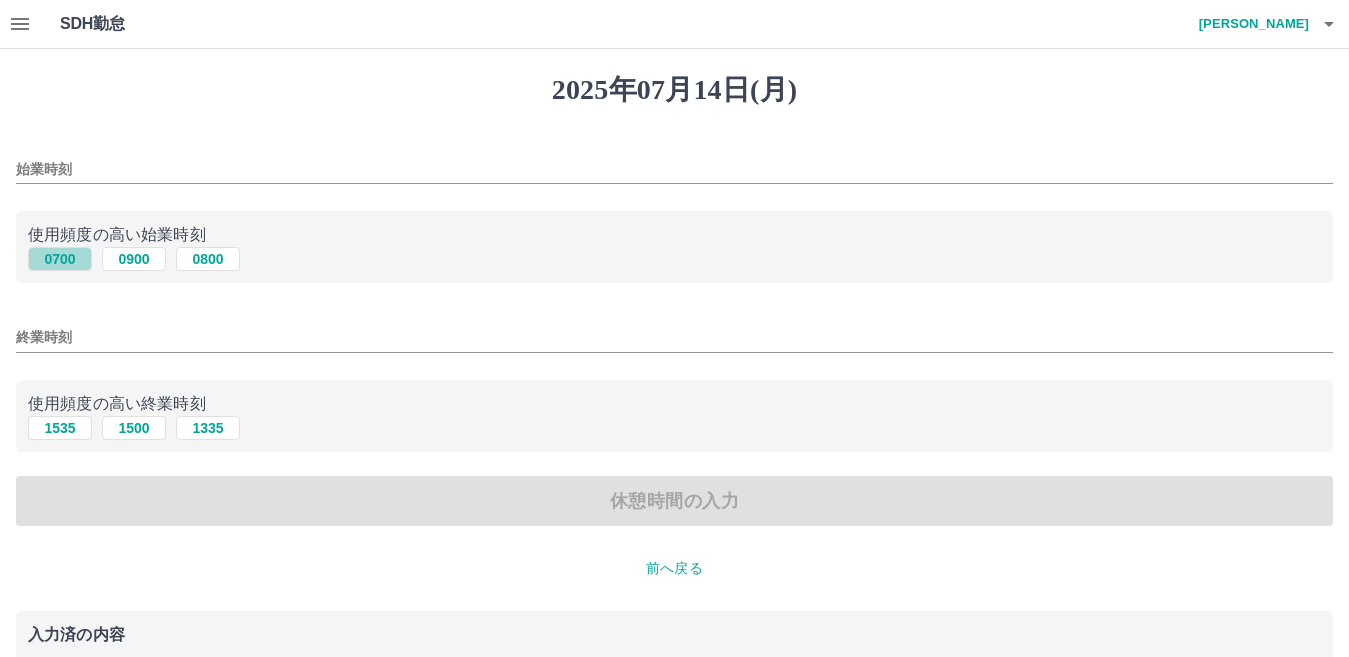 click on "0700" at bounding box center [60, 259] 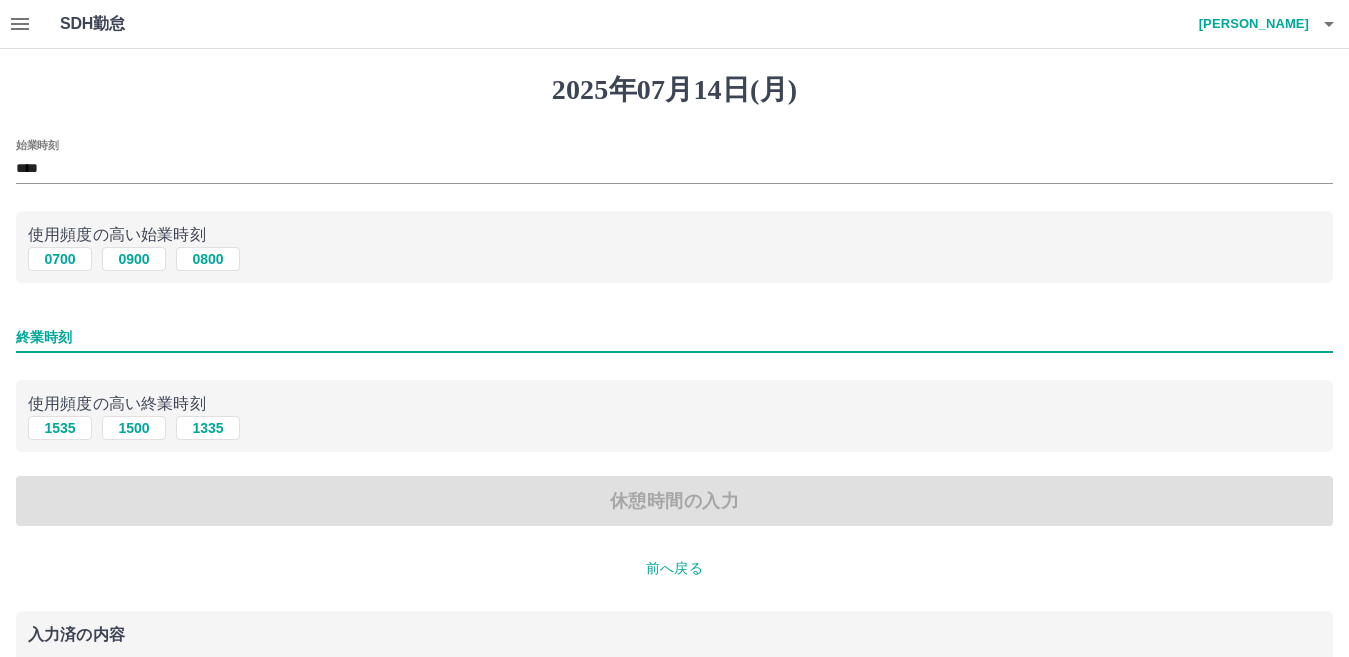 click on "終業時刻" at bounding box center [674, 337] 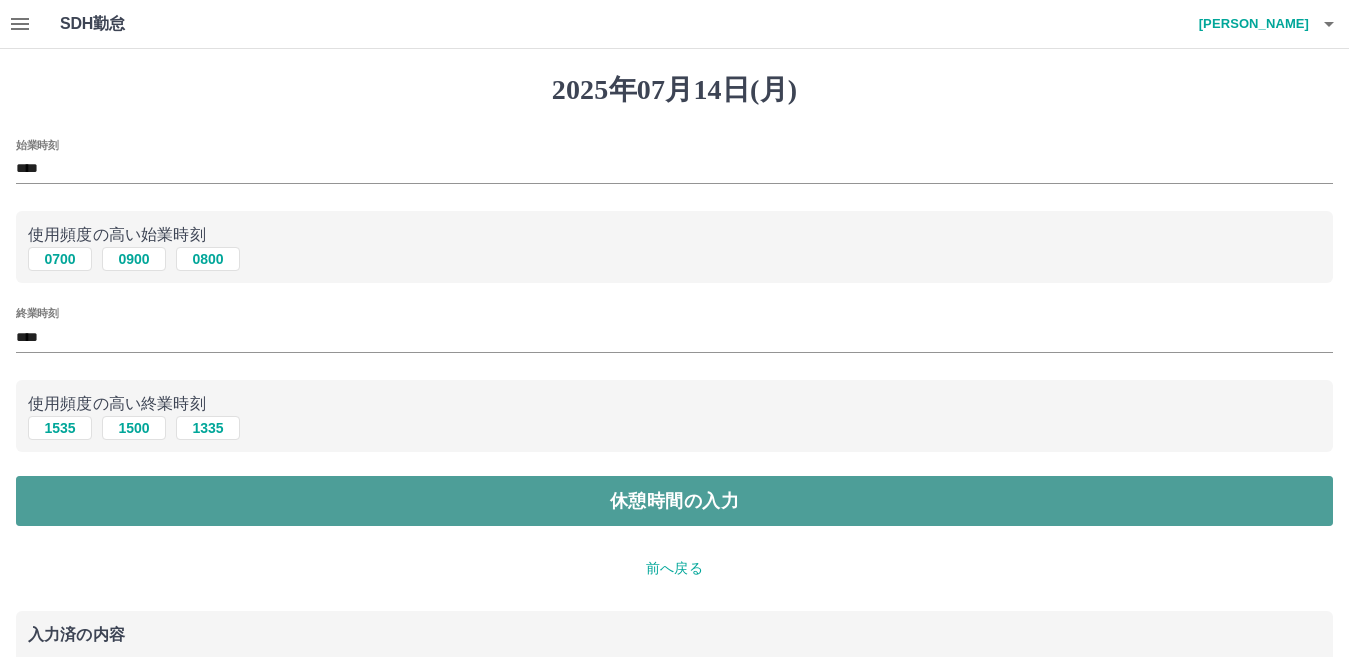 click on "休憩時間の入力" at bounding box center (674, 501) 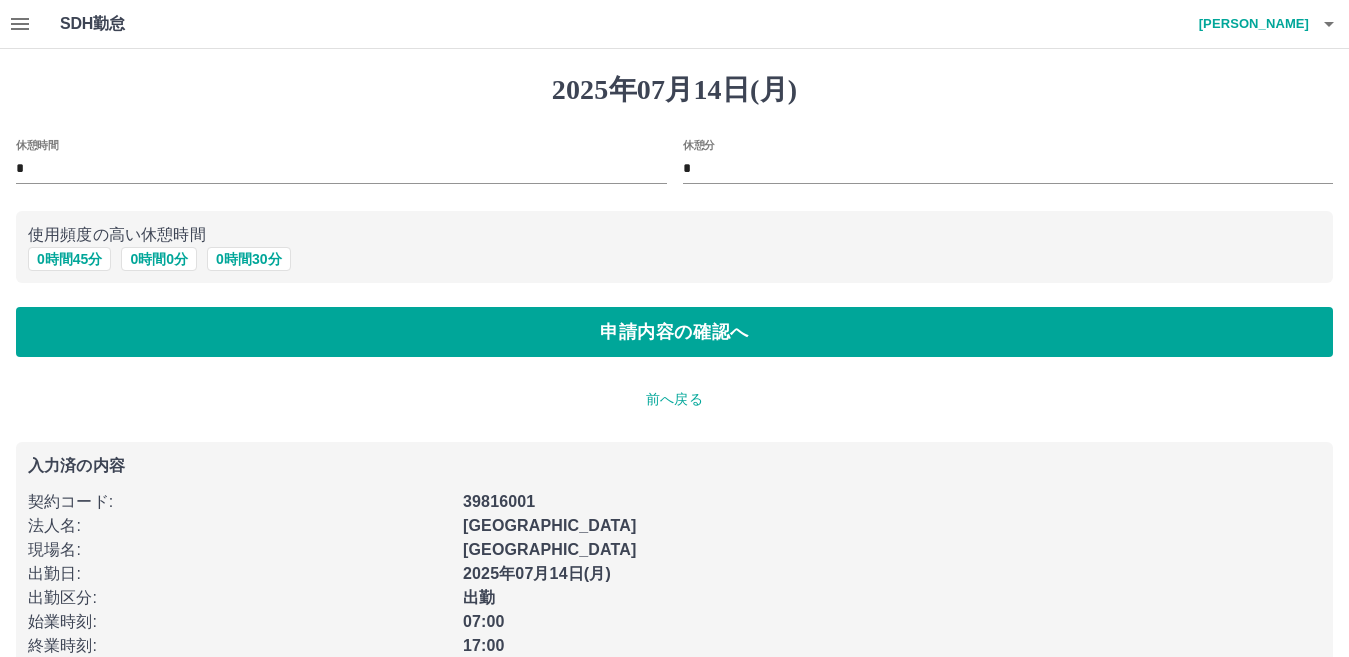 click on "*" at bounding box center (341, 169) 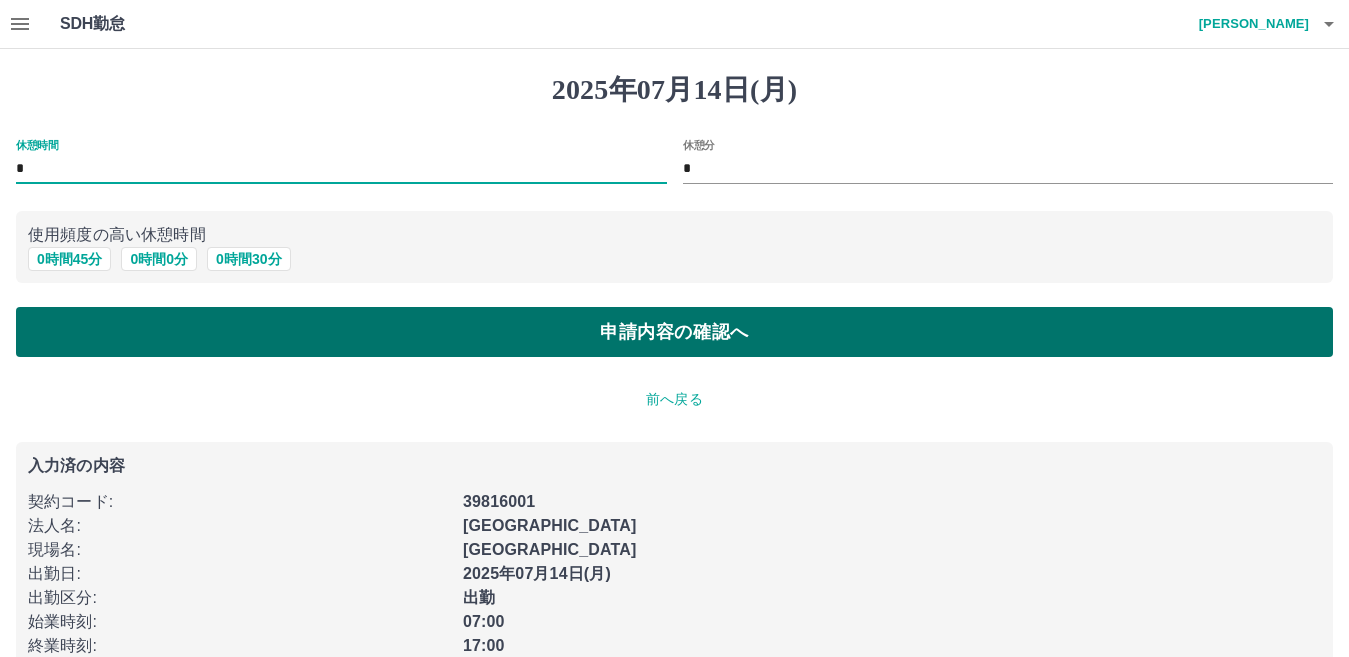 type on "*" 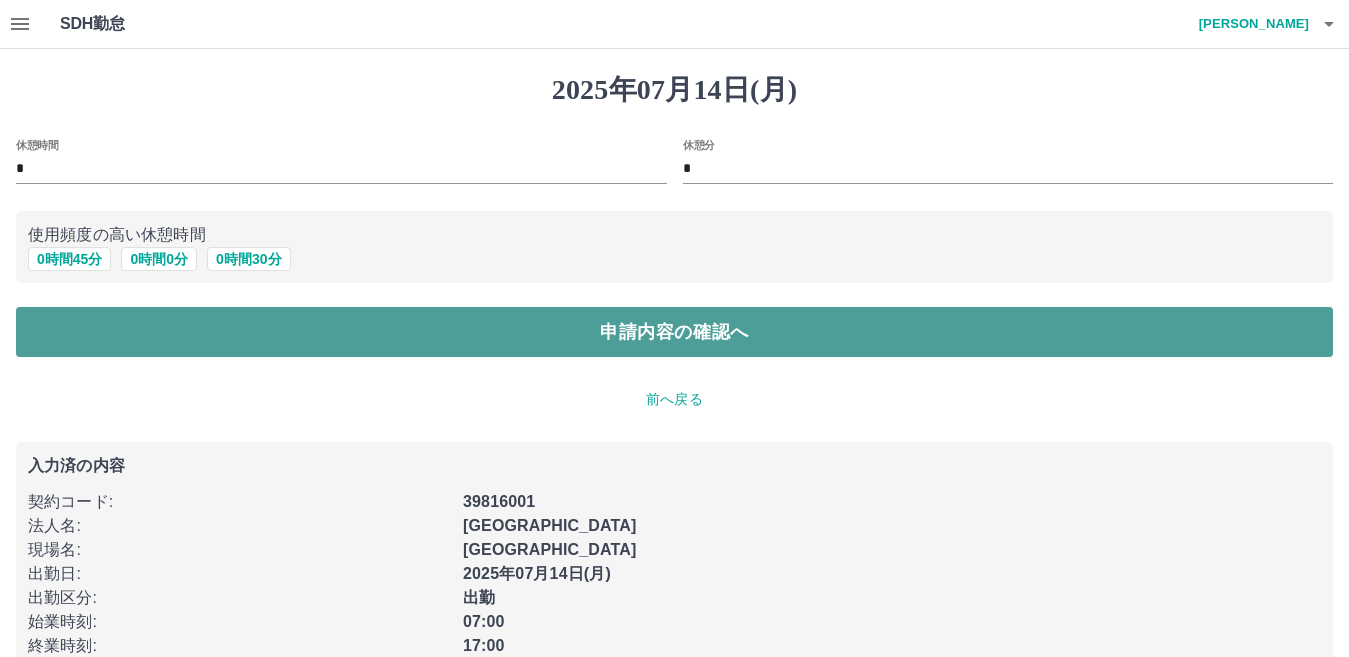 click on "申請内容の確認へ" at bounding box center [674, 332] 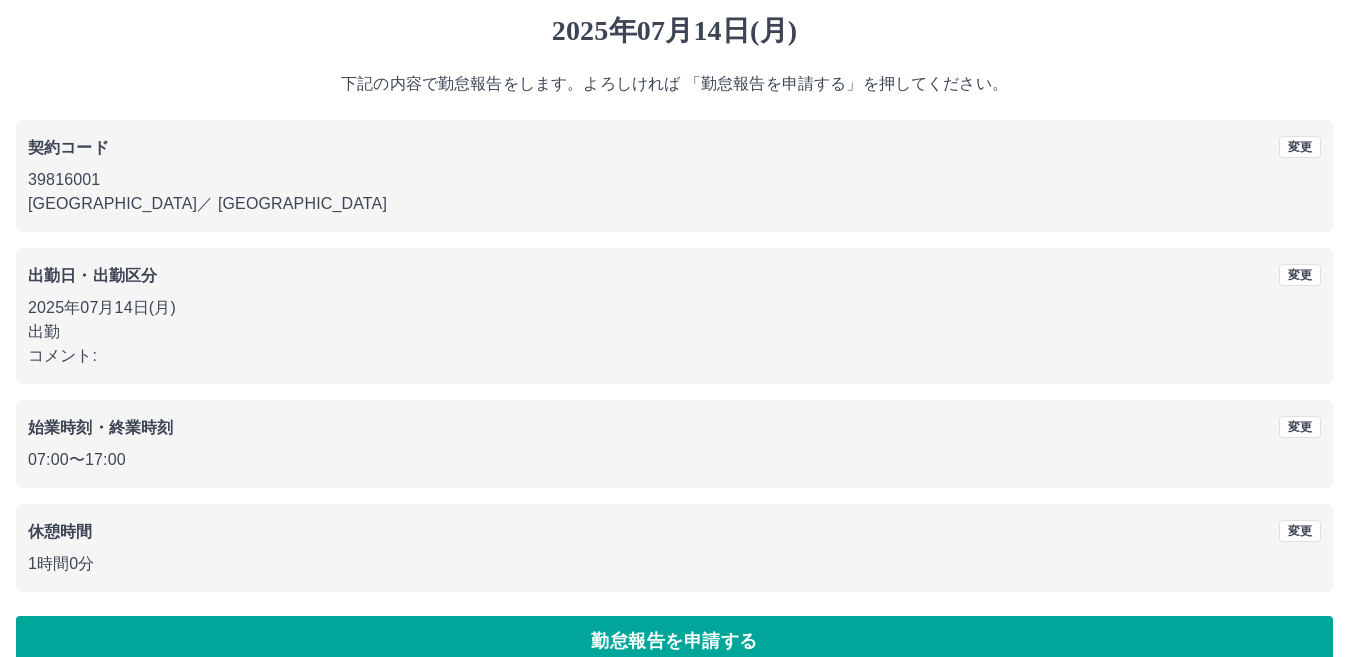 scroll, scrollTop: 92, scrollLeft: 0, axis: vertical 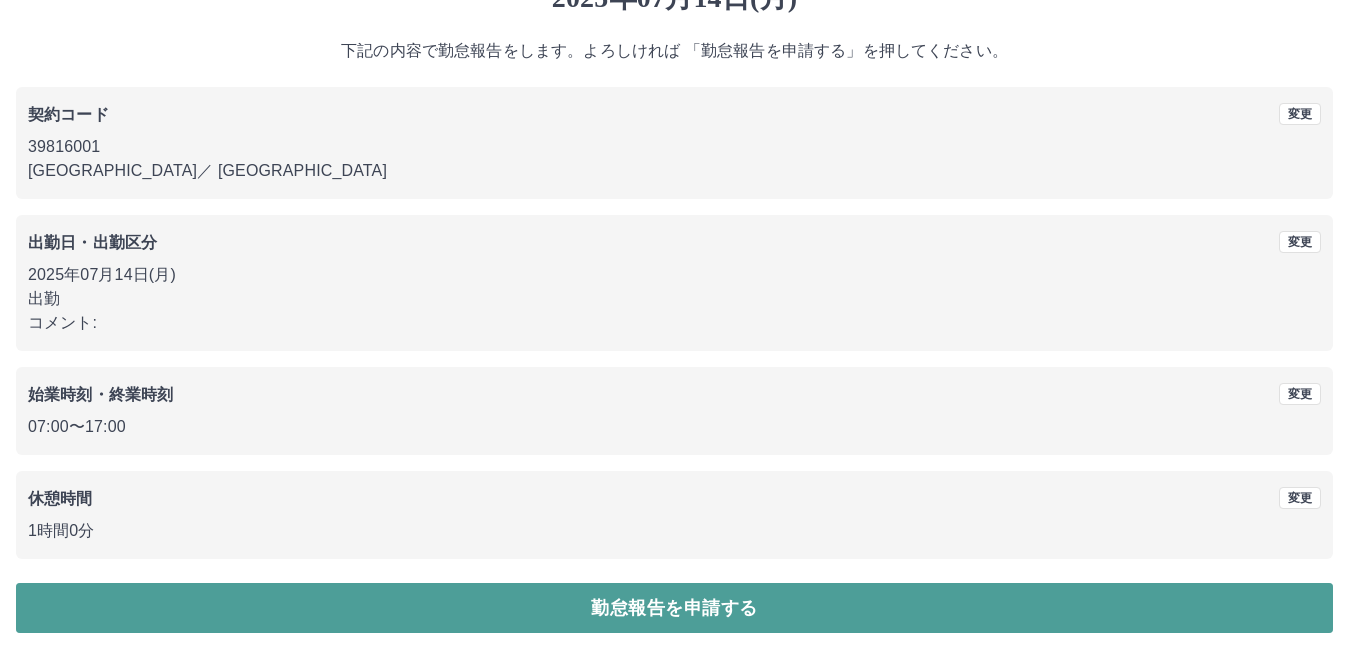 click on "勤怠報告を申請する" at bounding box center (674, 608) 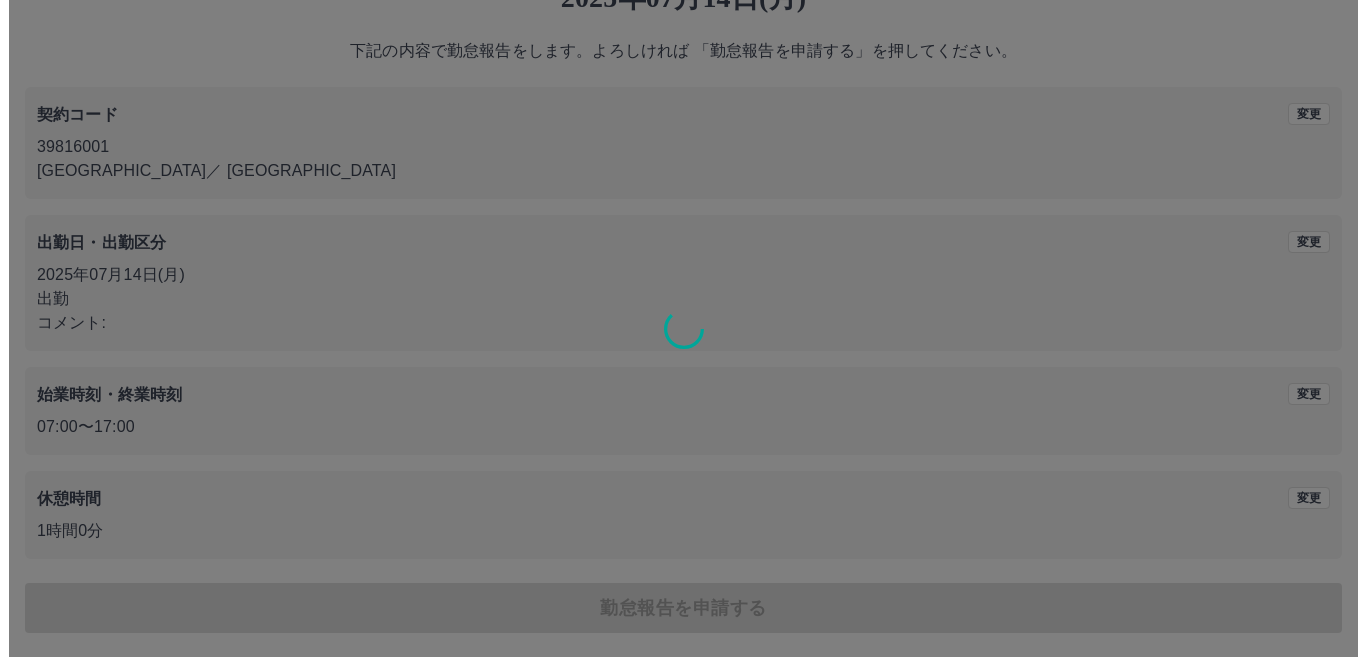 scroll, scrollTop: 0, scrollLeft: 0, axis: both 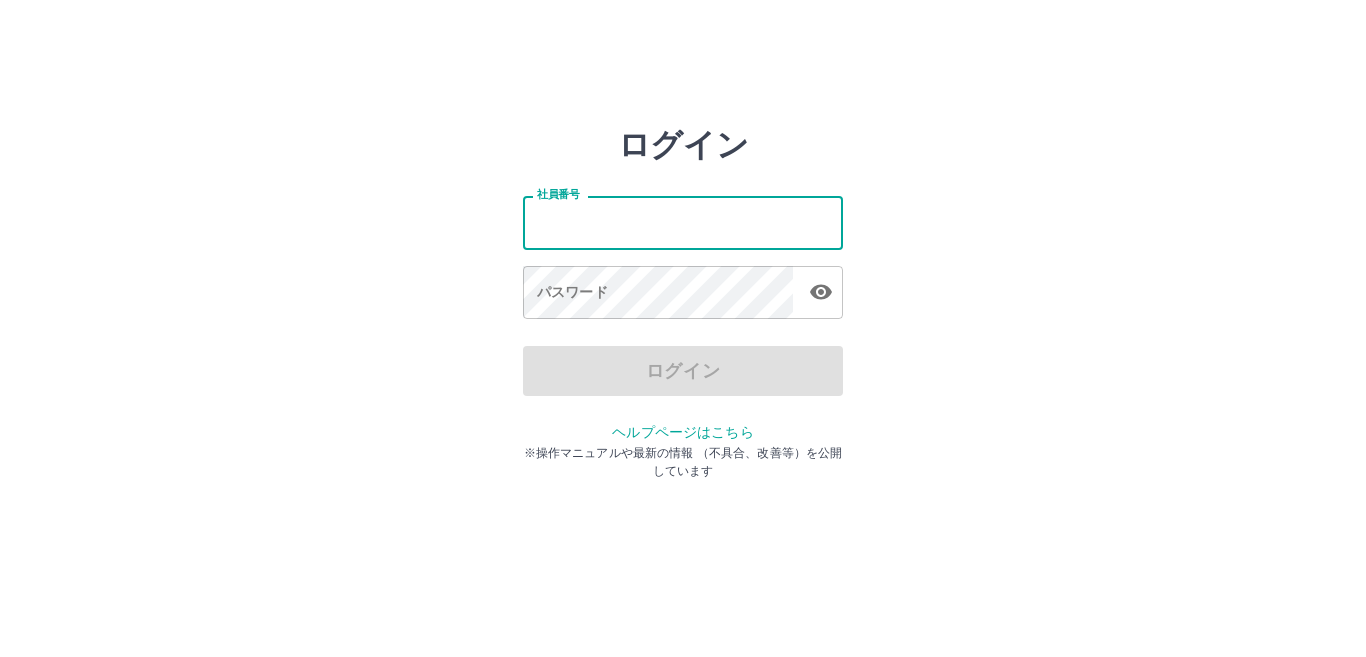 click on "社員番号" at bounding box center (683, 222) 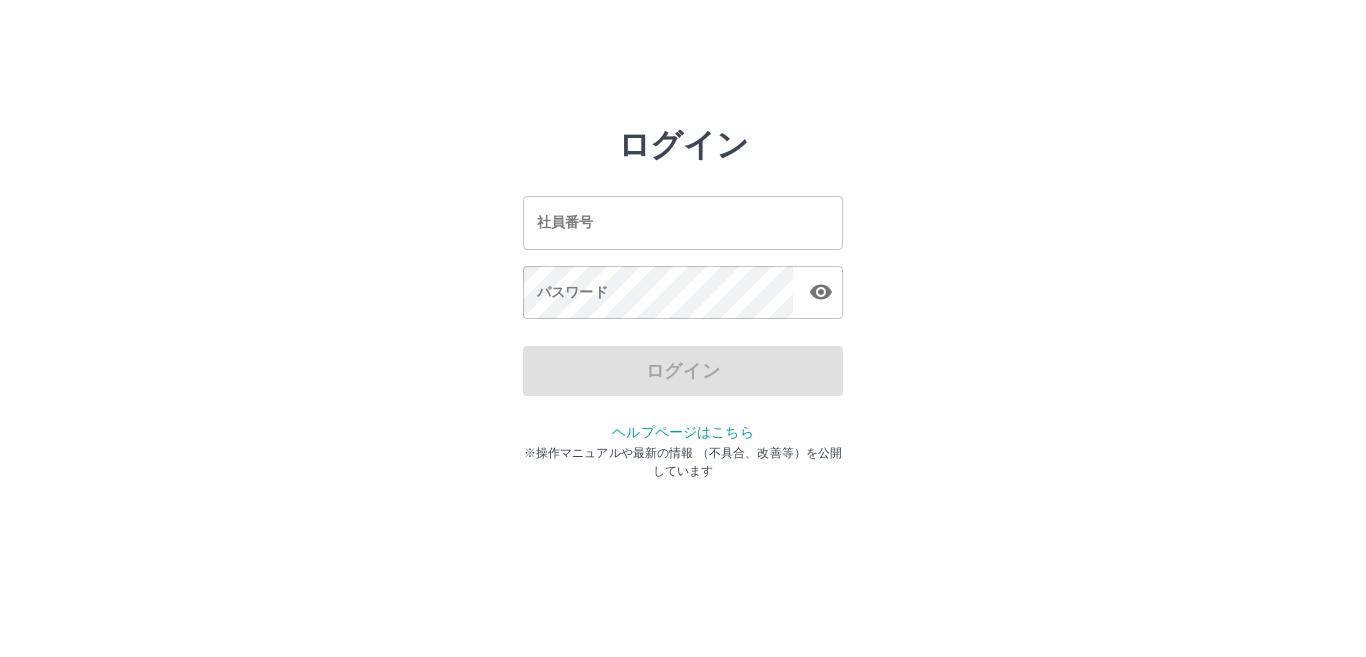 click on "ログイン 社員番号 社員番号 パスワード パスワード ログイン ヘルプページはこちら ※操作マニュアルや最新の情報 （不具合、改善等）を公開しています" at bounding box center (683, 223) 